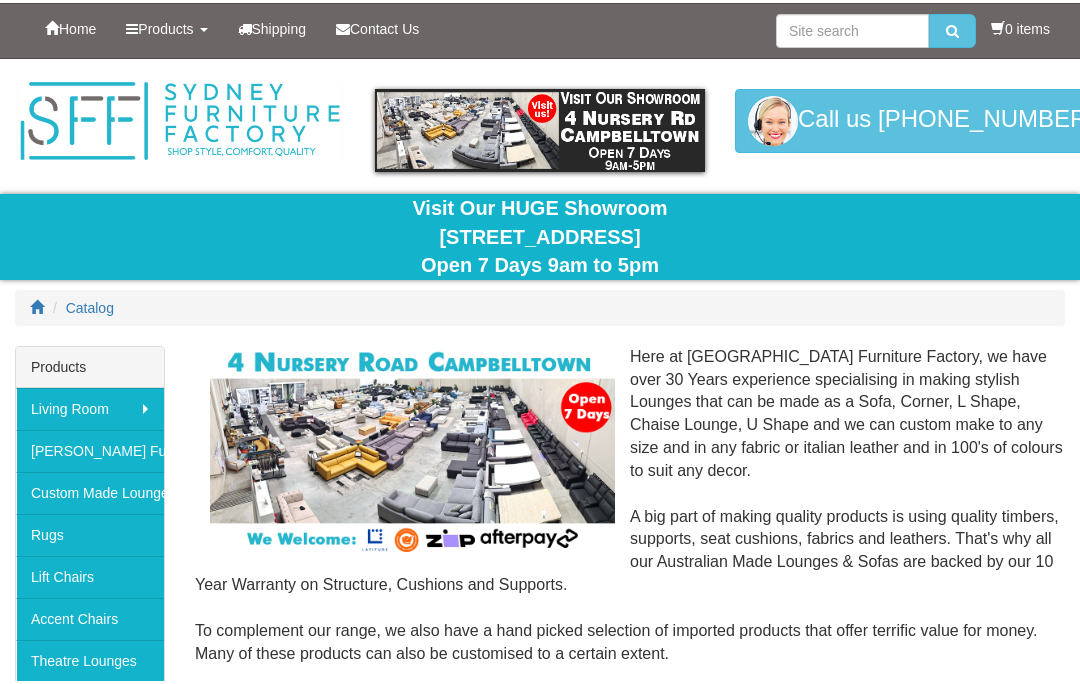 scroll, scrollTop: 0, scrollLeft: 0, axis: both 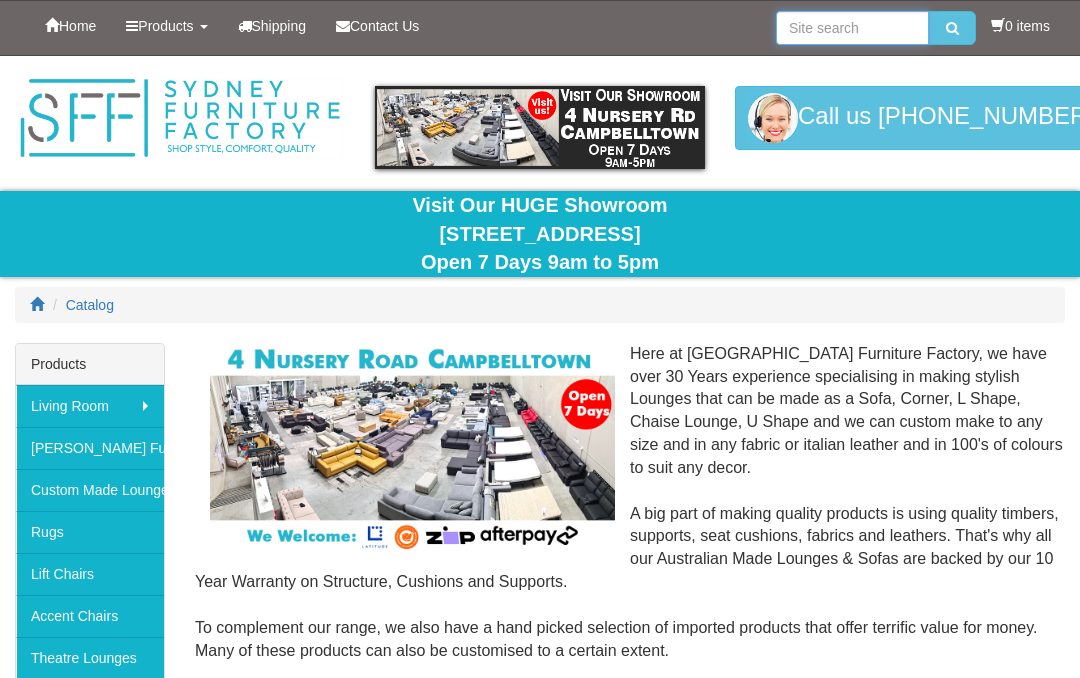 click at bounding box center [852, 28] 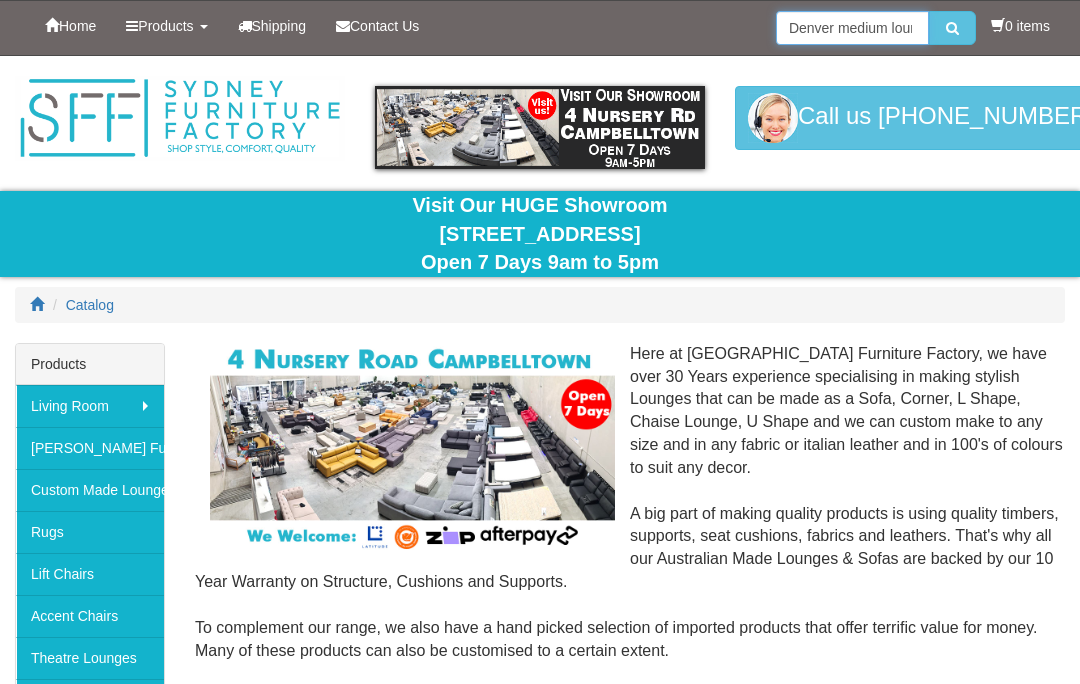 type on "Denver medium lounge" 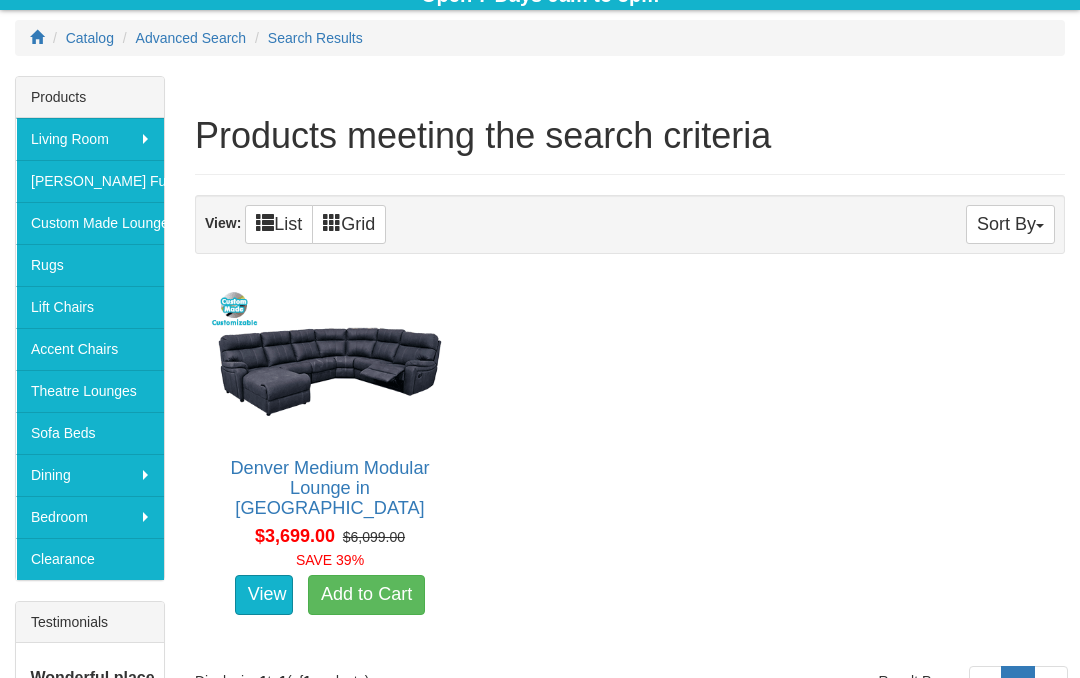 scroll, scrollTop: 266, scrollLeft: 0, axis: vertical 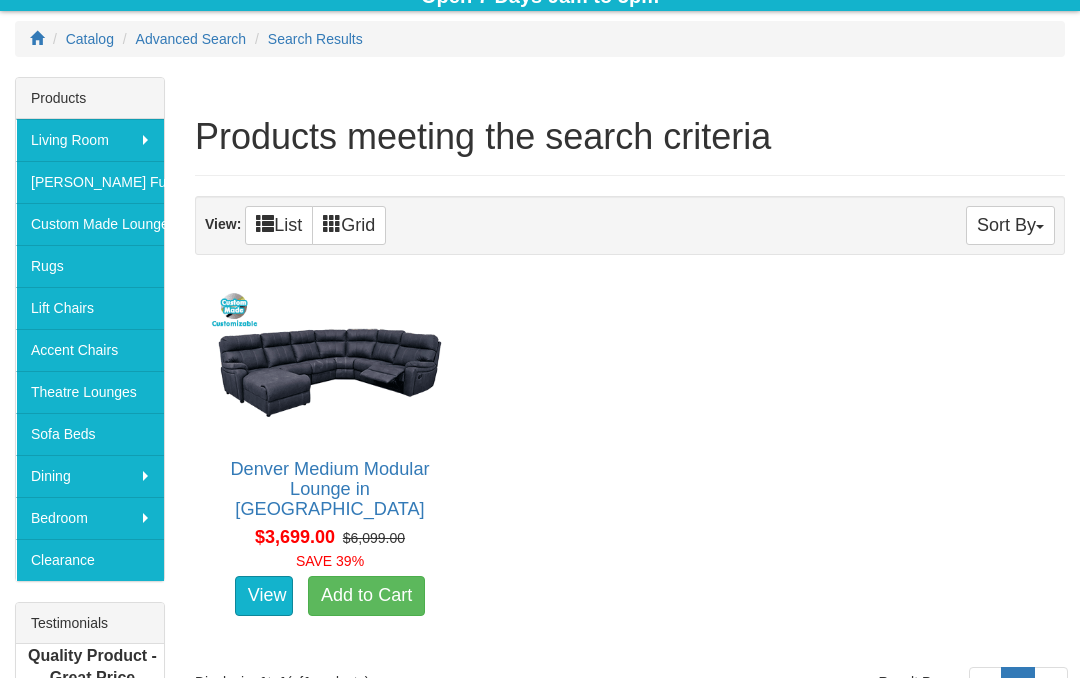 click on "View" at bounding box center [264, 596] 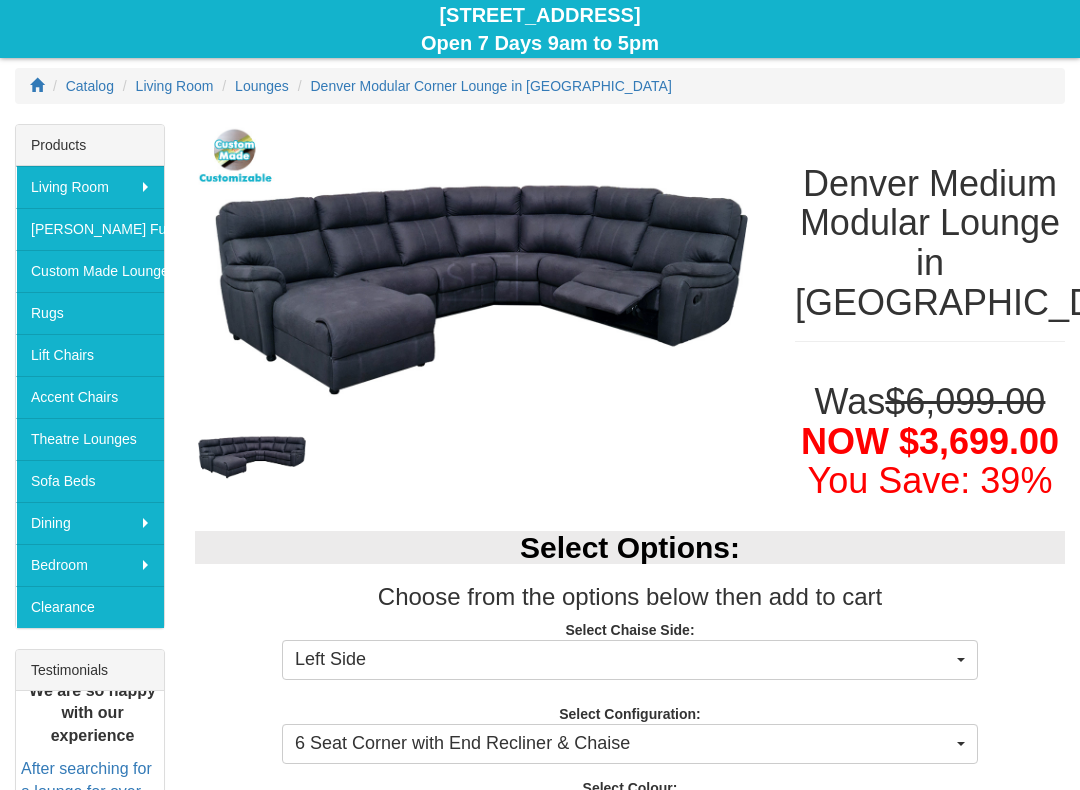 scroll, scrollTop: 219, scrollLeft: 0, axis: vertical 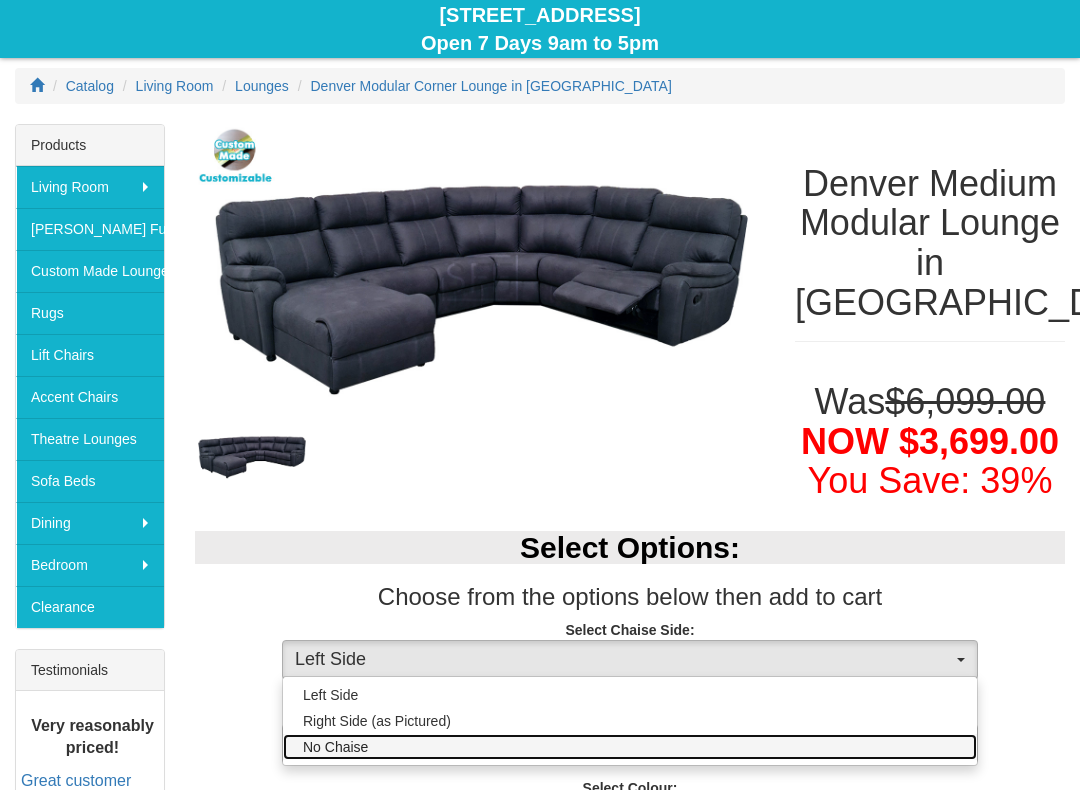 click on "No Chaise" at bounding box center [630, 747] 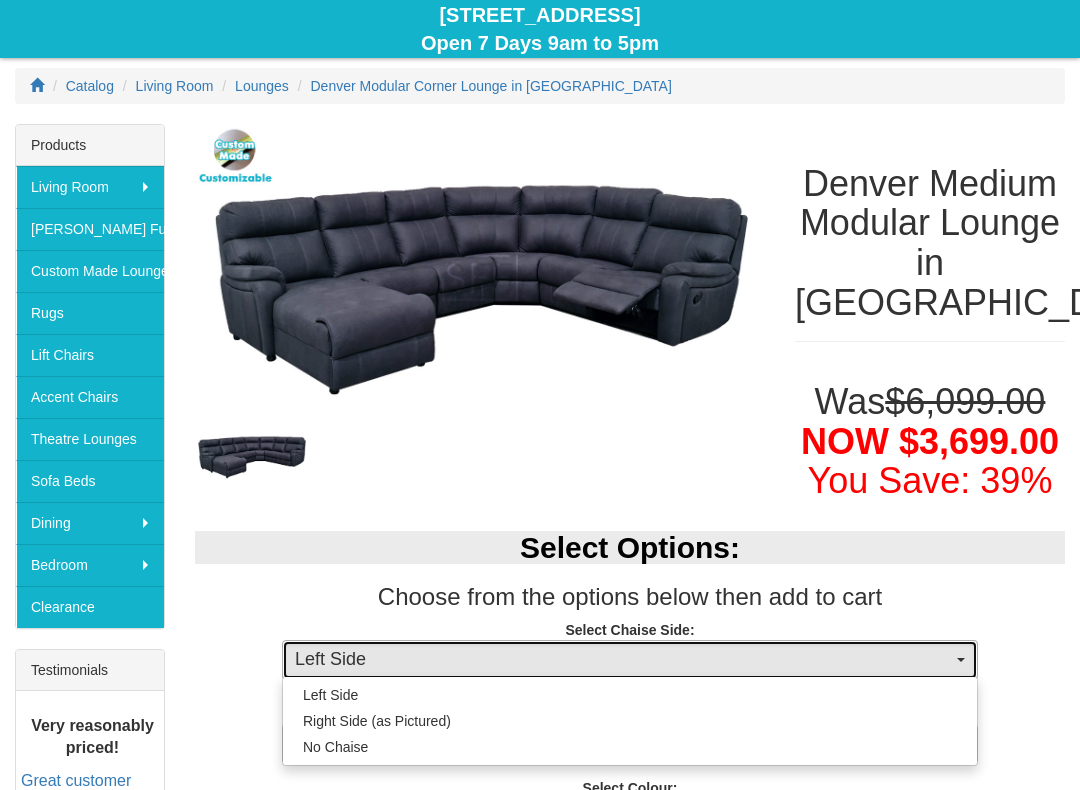 select on "1236" 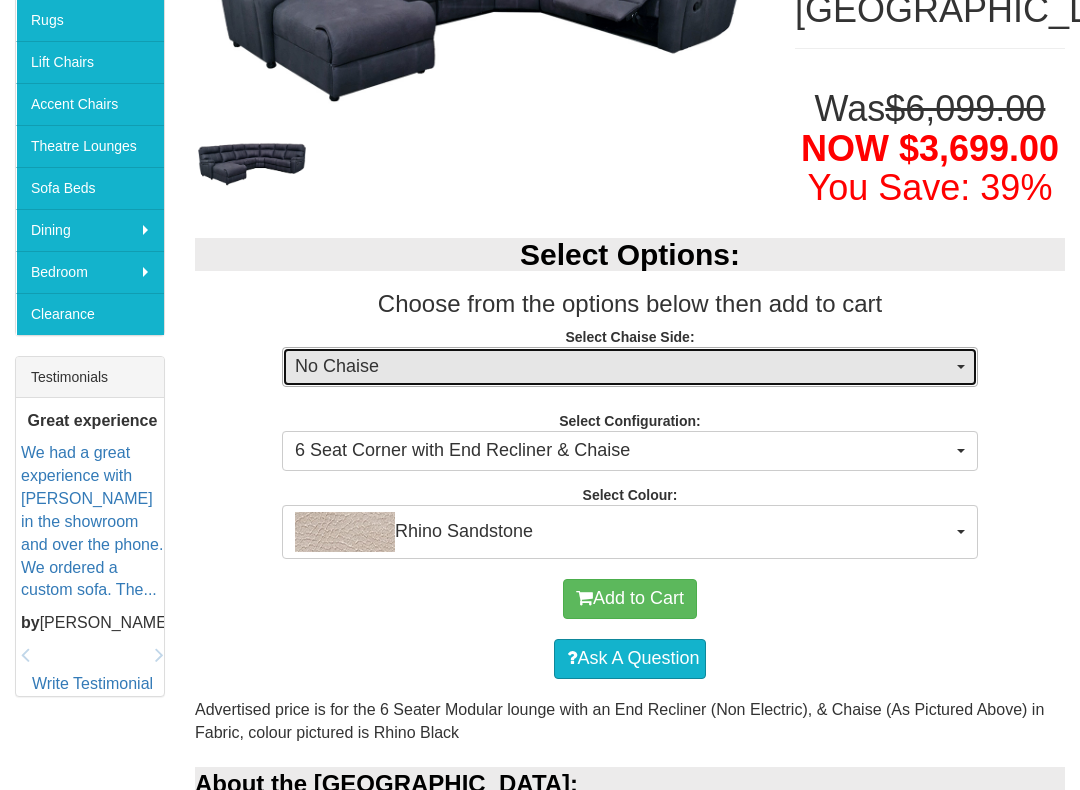 scroll, scrollTop: 514, scrollLeft: 0, axis: vertical 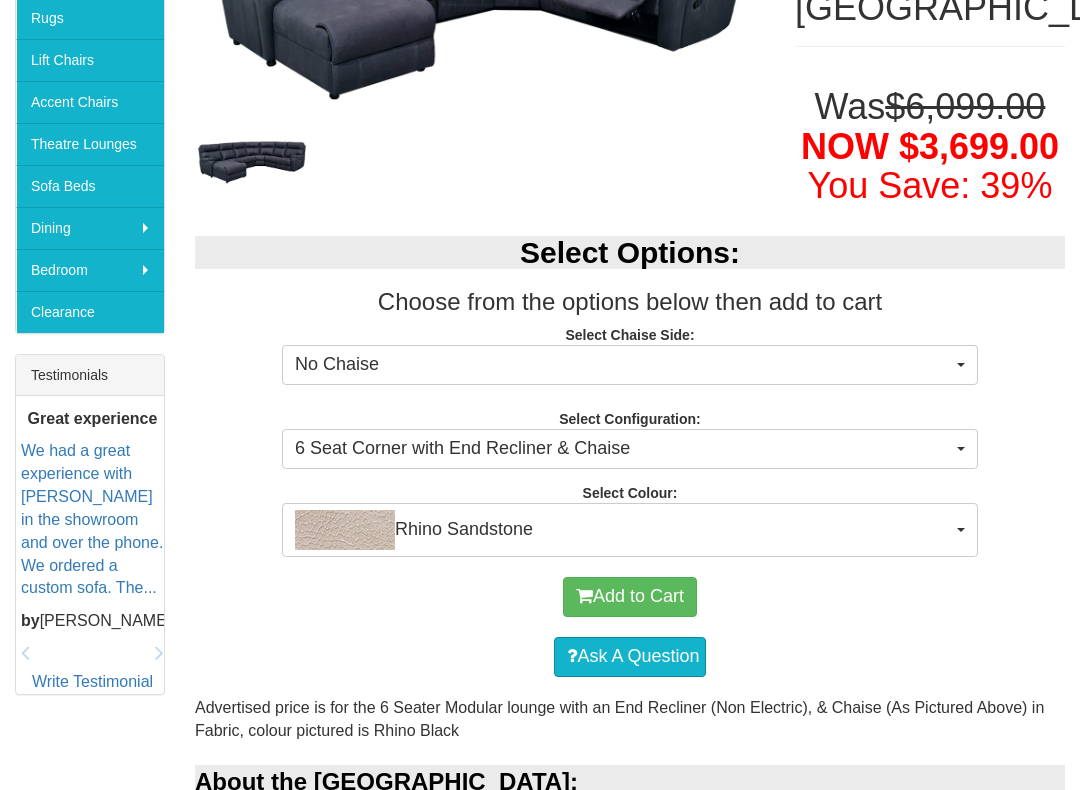 click on "6 Seat Corner with End Recliner & Chaise" at bounding box center (630, 449) 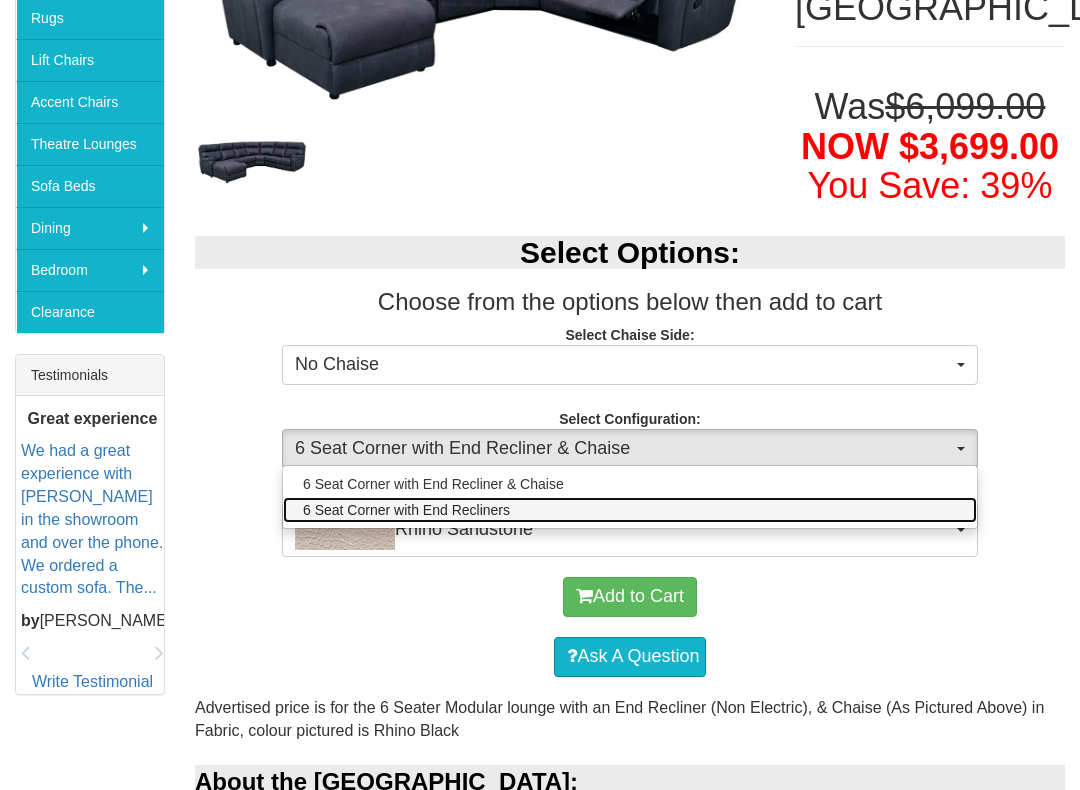 click on "6 Seat Corner with End Recliners" at bounding box center [630, 510] 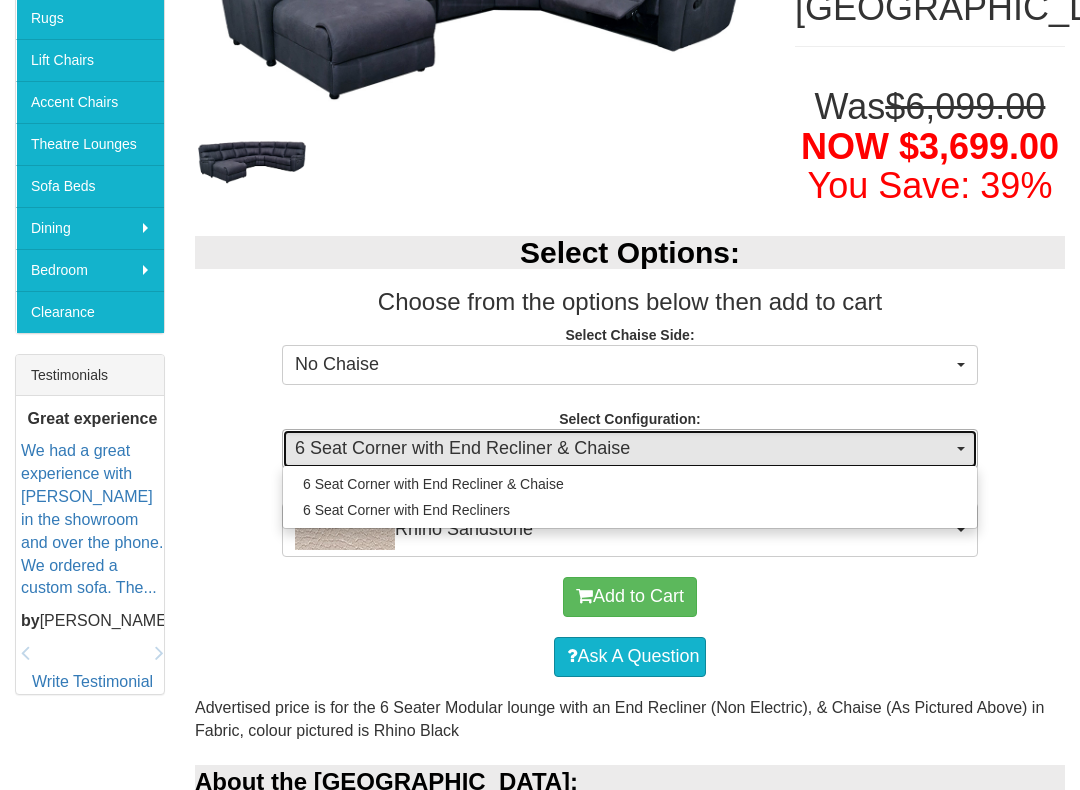 select on "414" 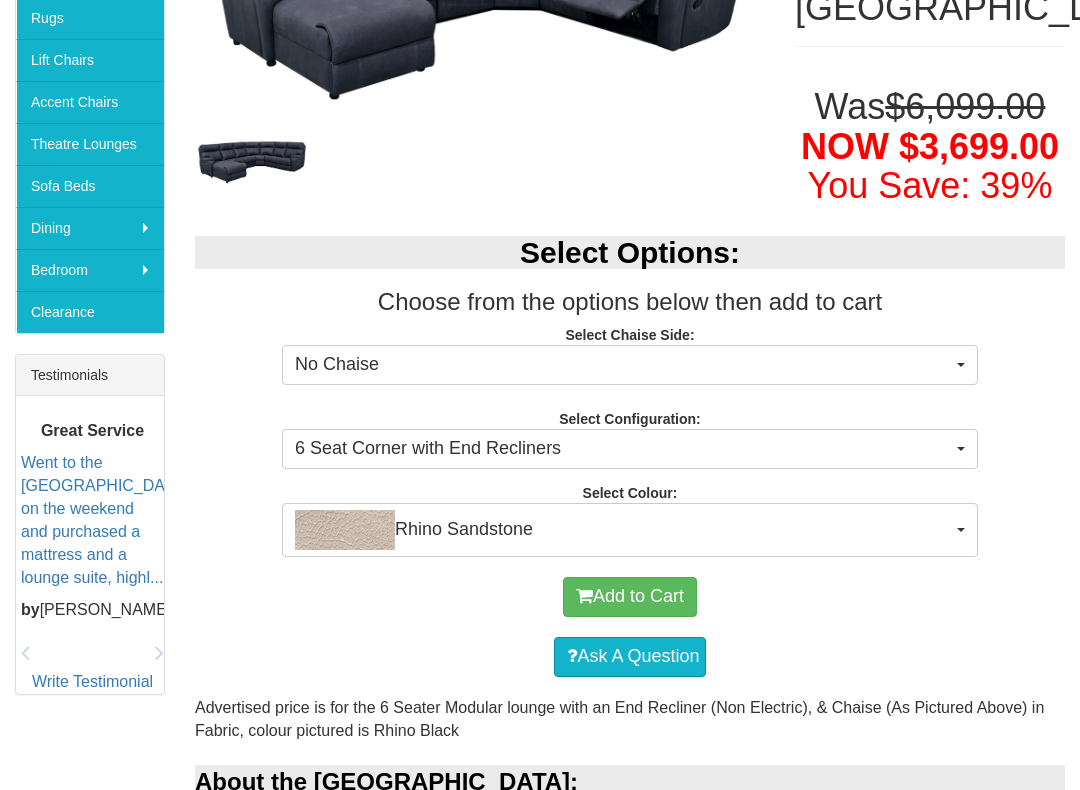 click on "Rhino Sandstone" at bounding box center [630, 530] 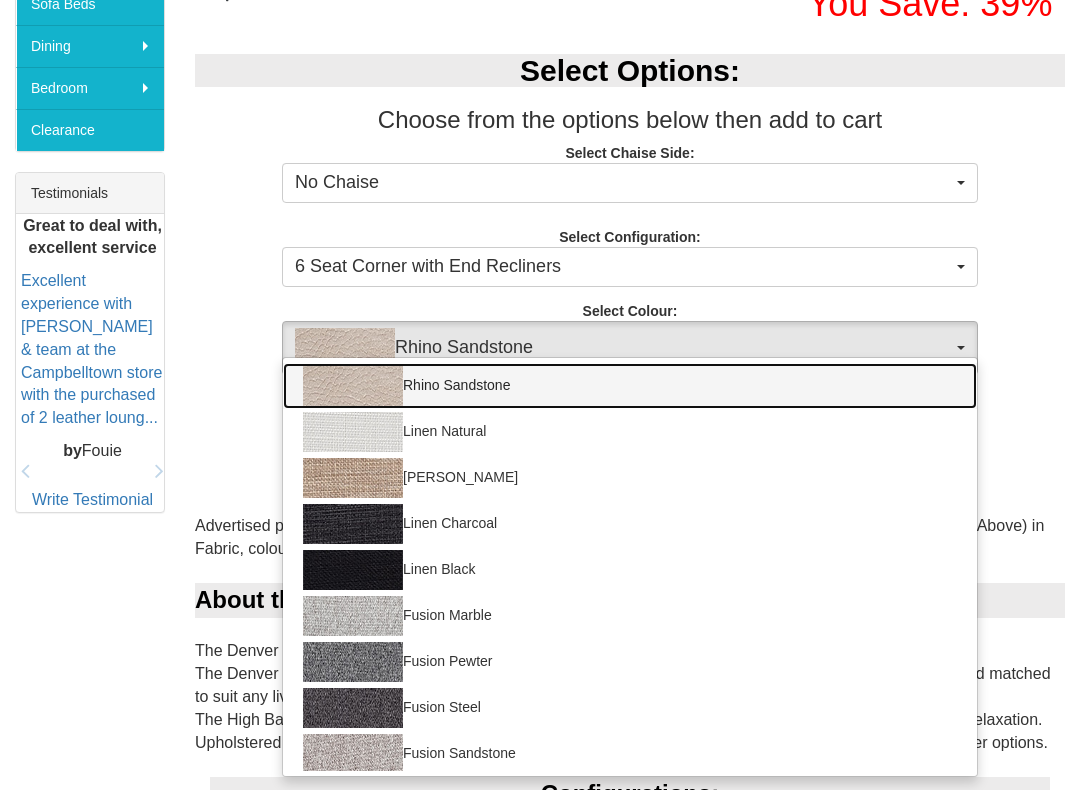 scroll, scrollTop: 710, scrollLeft: 0, axis: vertical 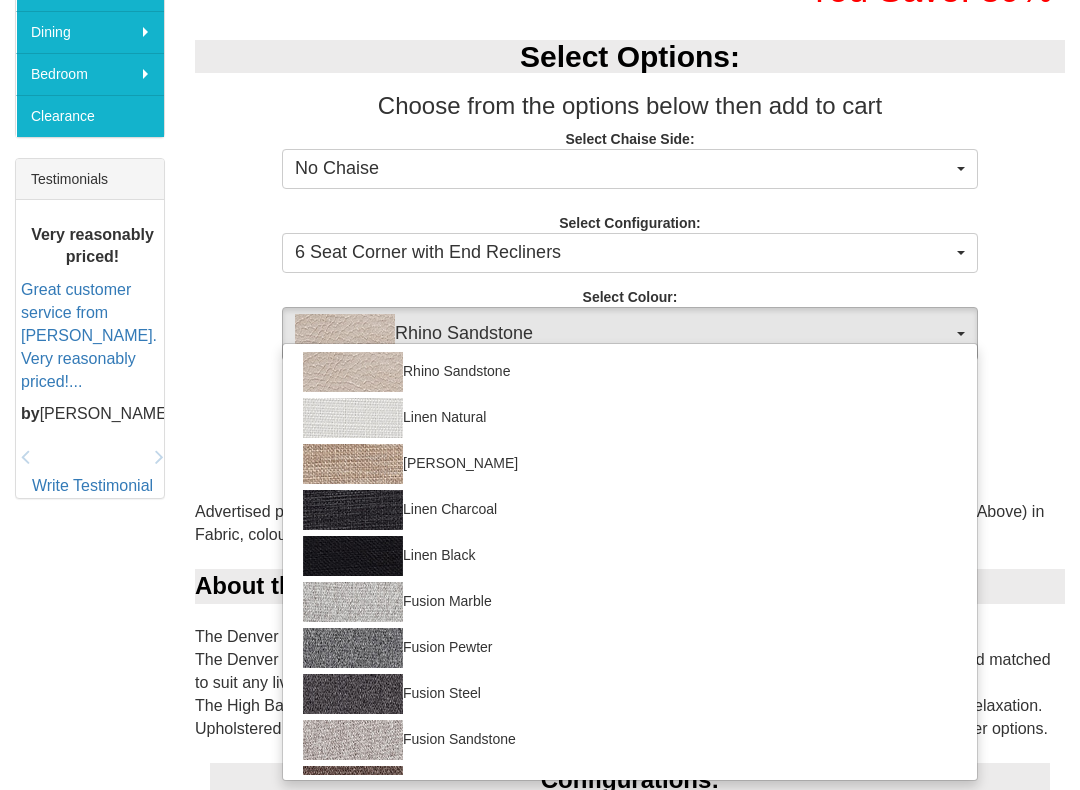 click at bounding box center [540, 395] 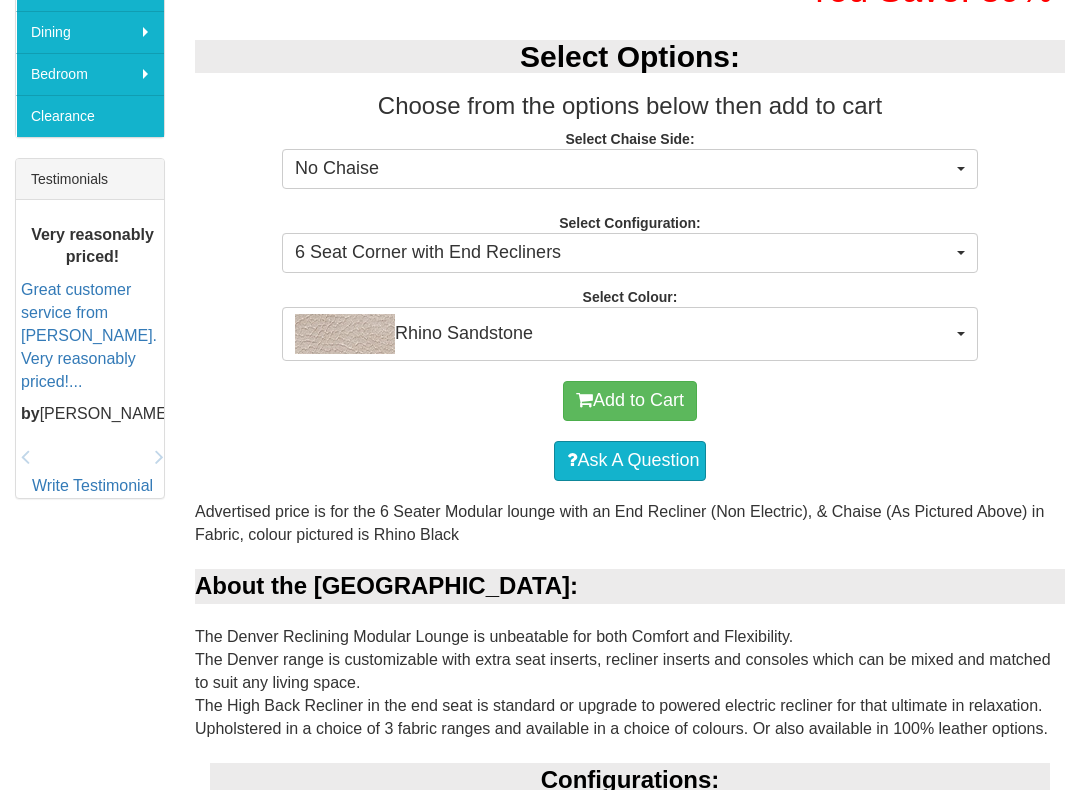 click on "Rhino Sandstone" at bounding box center (630, 334) 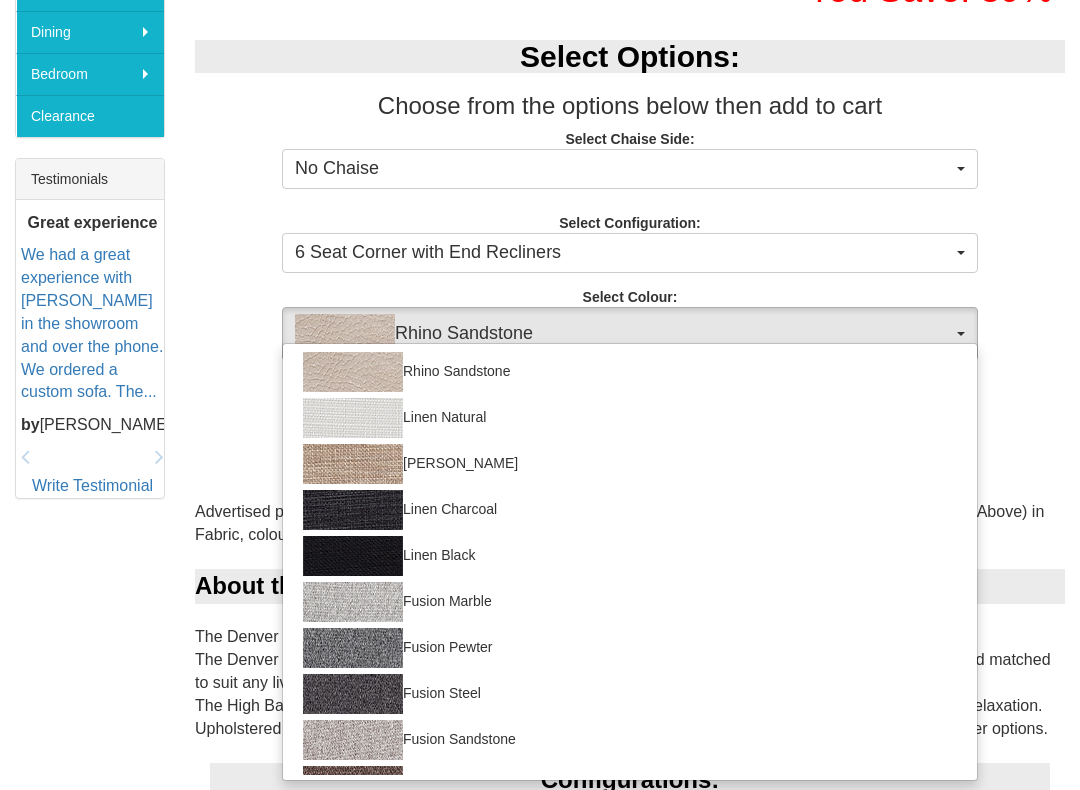 click at bounding box center [540, 395] 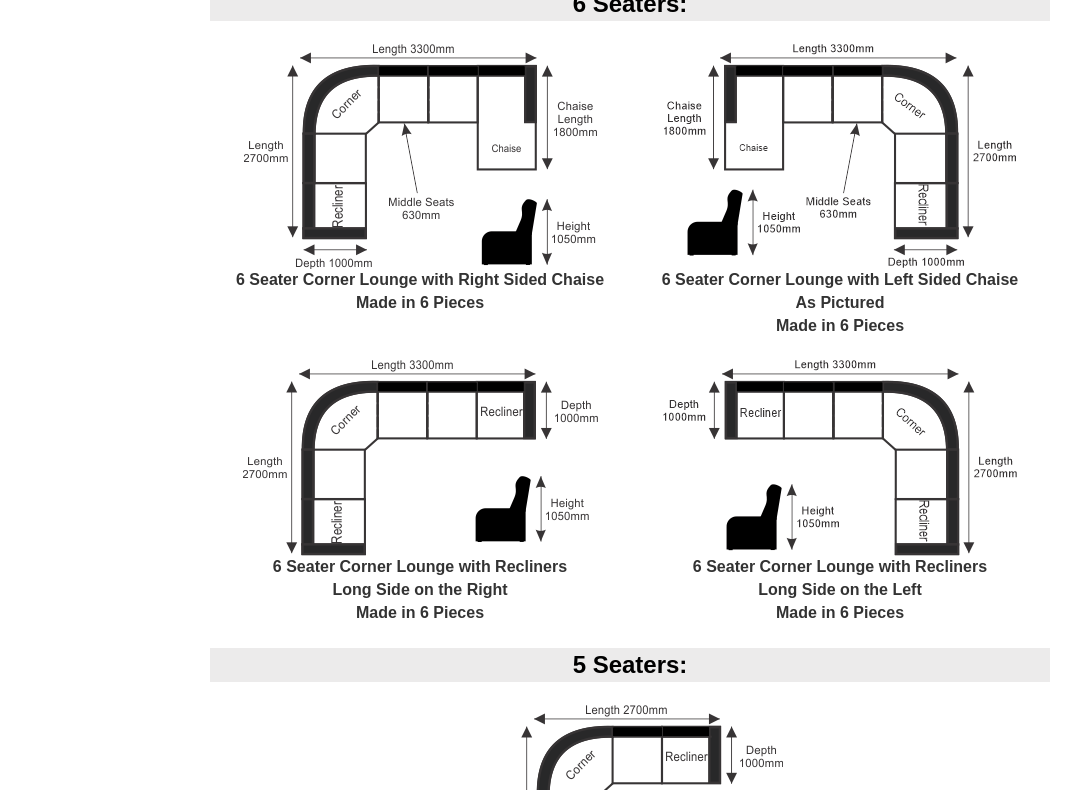 scroll, scrollTop: 1650, scrollLeft: 0, axis: vertical 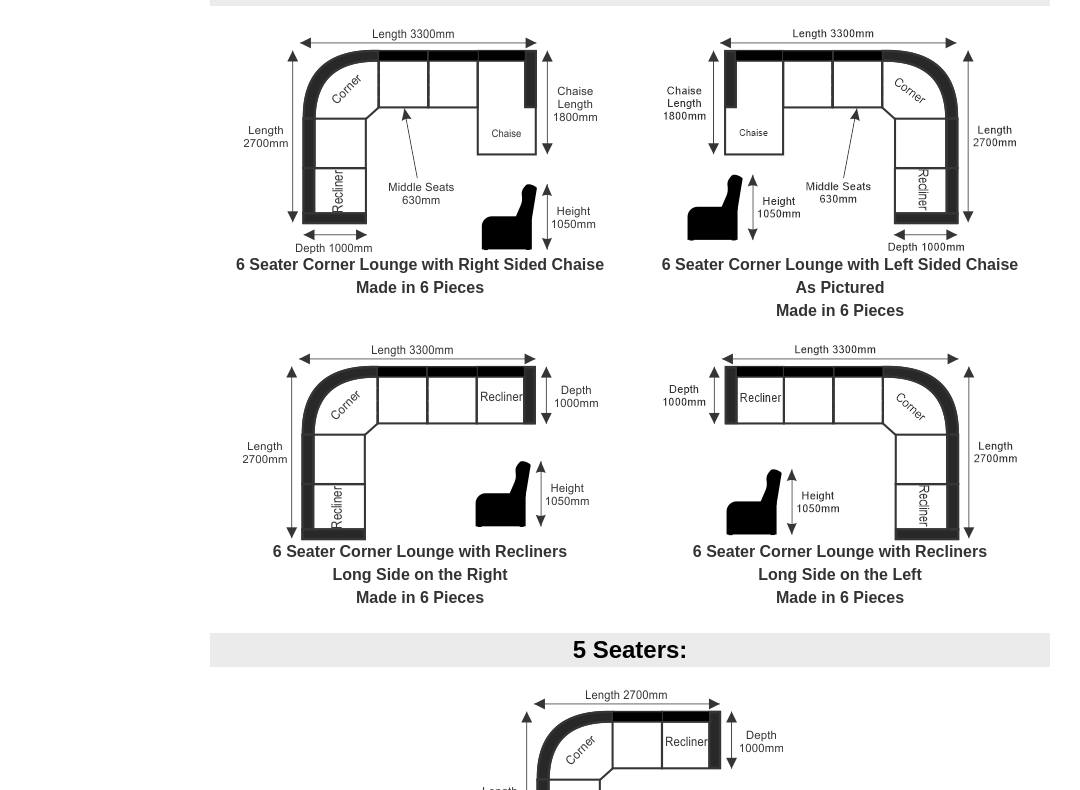 click on "6 Seater Corner Lounge with Recliners Long Side on the Left Made in 6 Pieces" at bounding box center [840, 574] 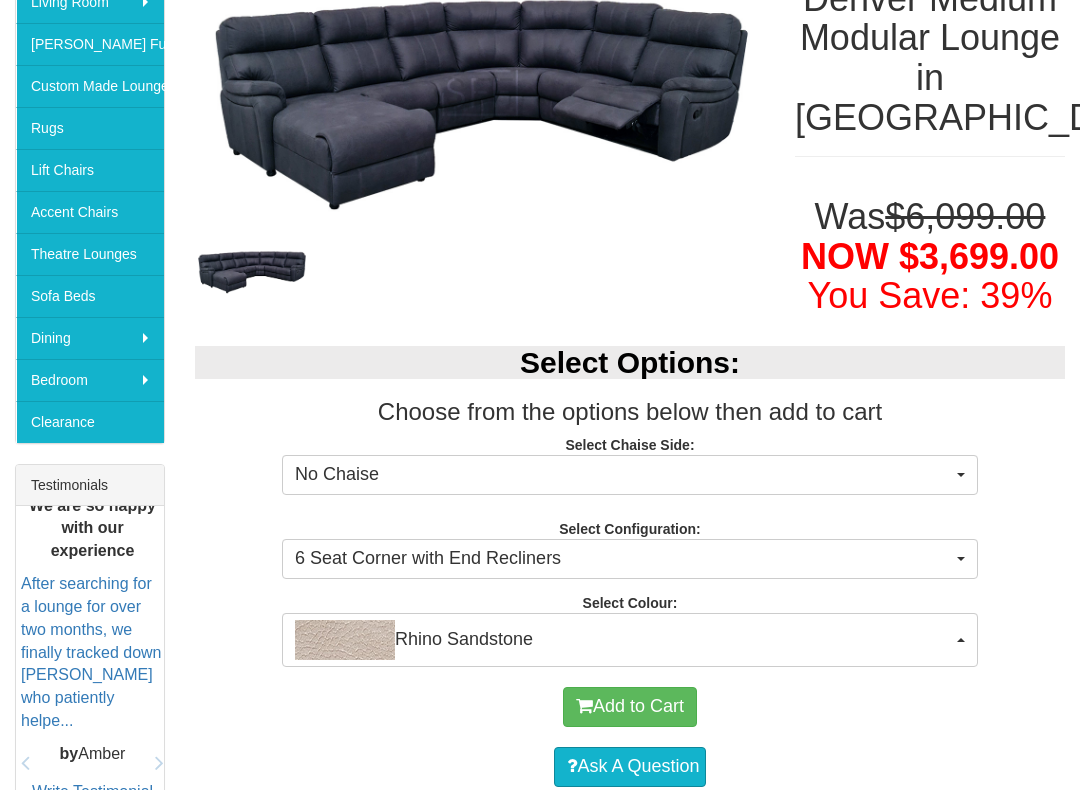 scroll, scrollTop: 425, scrollLeft: 0, axis: vertical 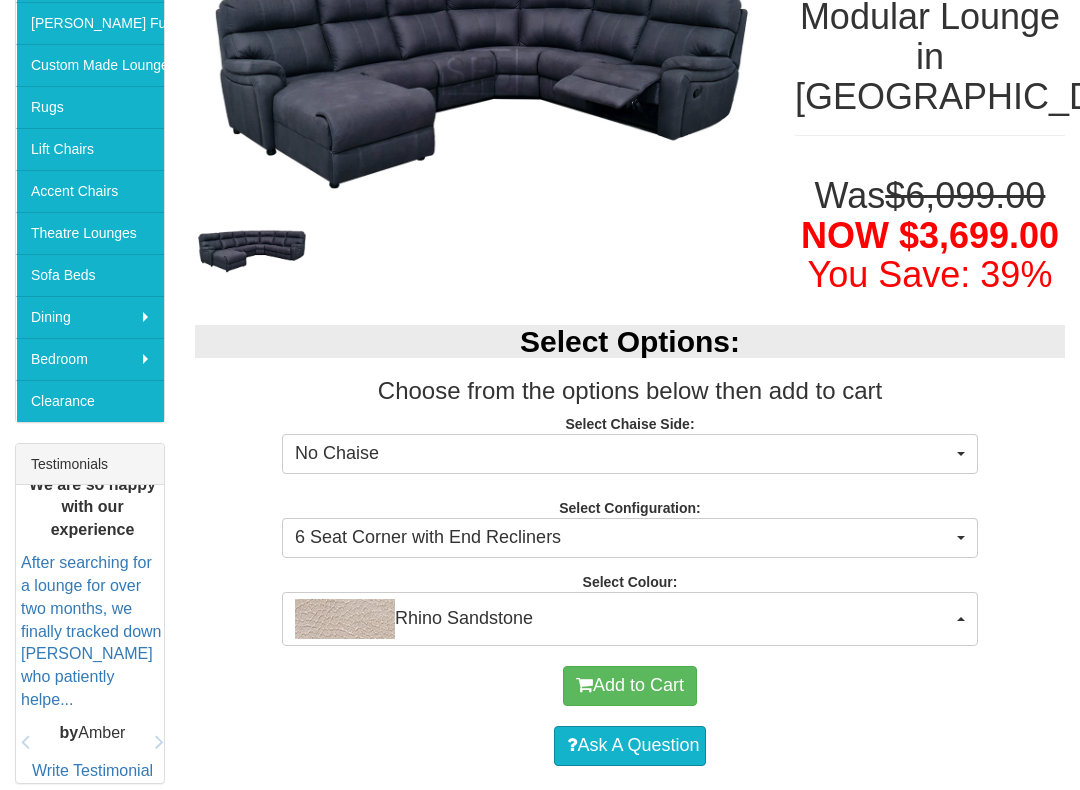 click on "6 Seat Corner with End Recliners" at bounding box center (623, 538) 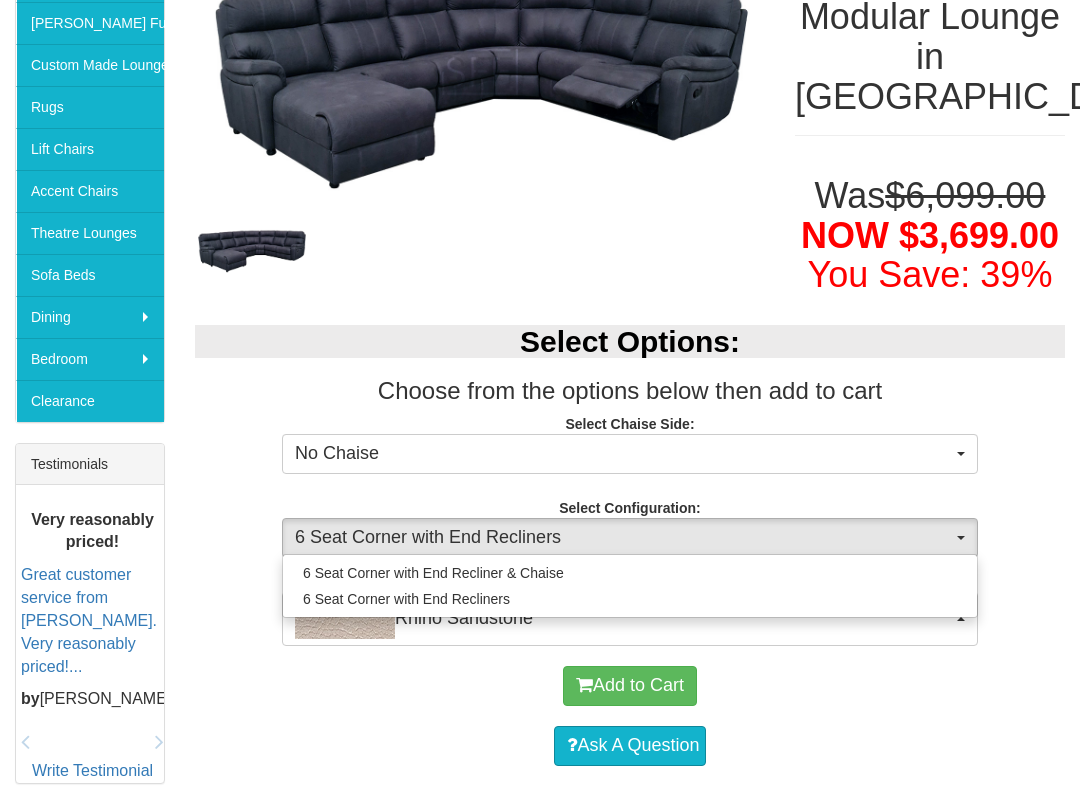 click at bounding box center [540, 395] 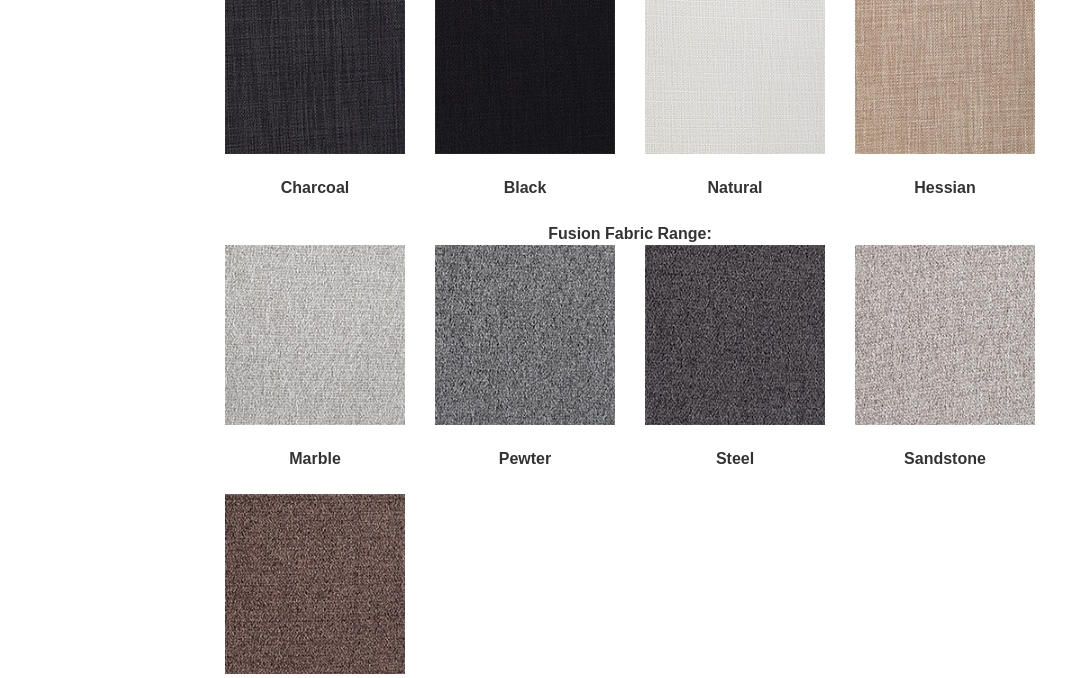 scroll, scrollTop: 3868, scrollLeft: 0, axis: vertical 